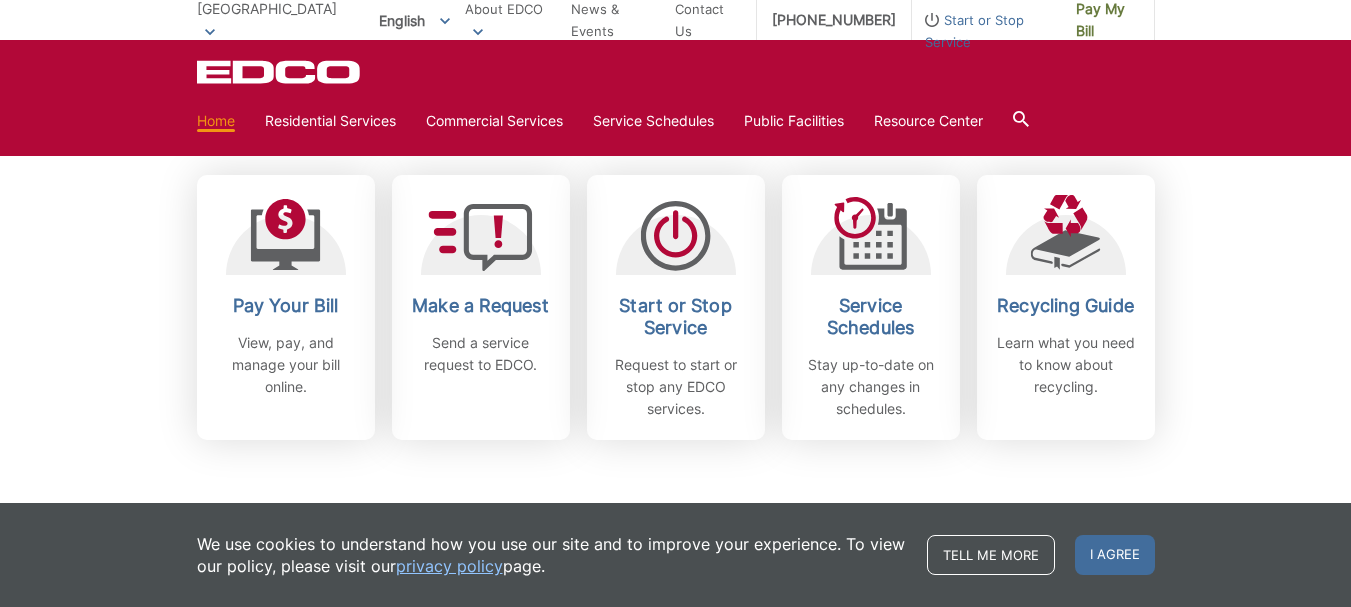 scroll, scrollTop: 600, scrollLeft: 0, axis: vertical 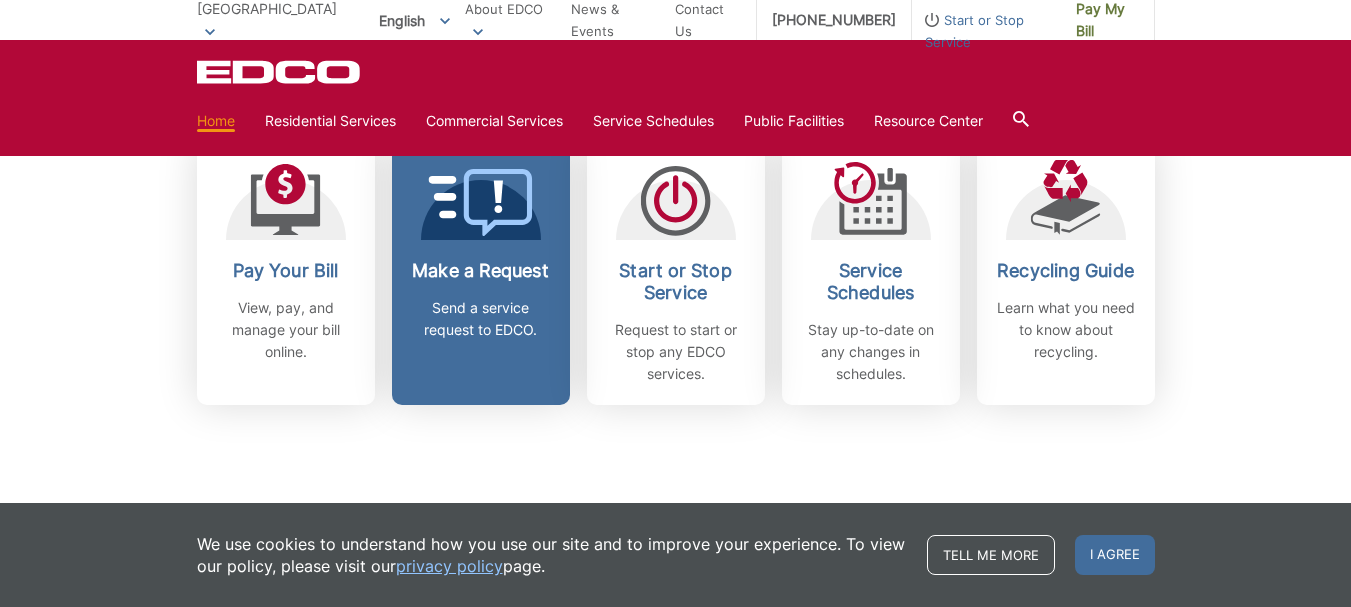 click on "Make a Request" at bounding box center [481, 271] 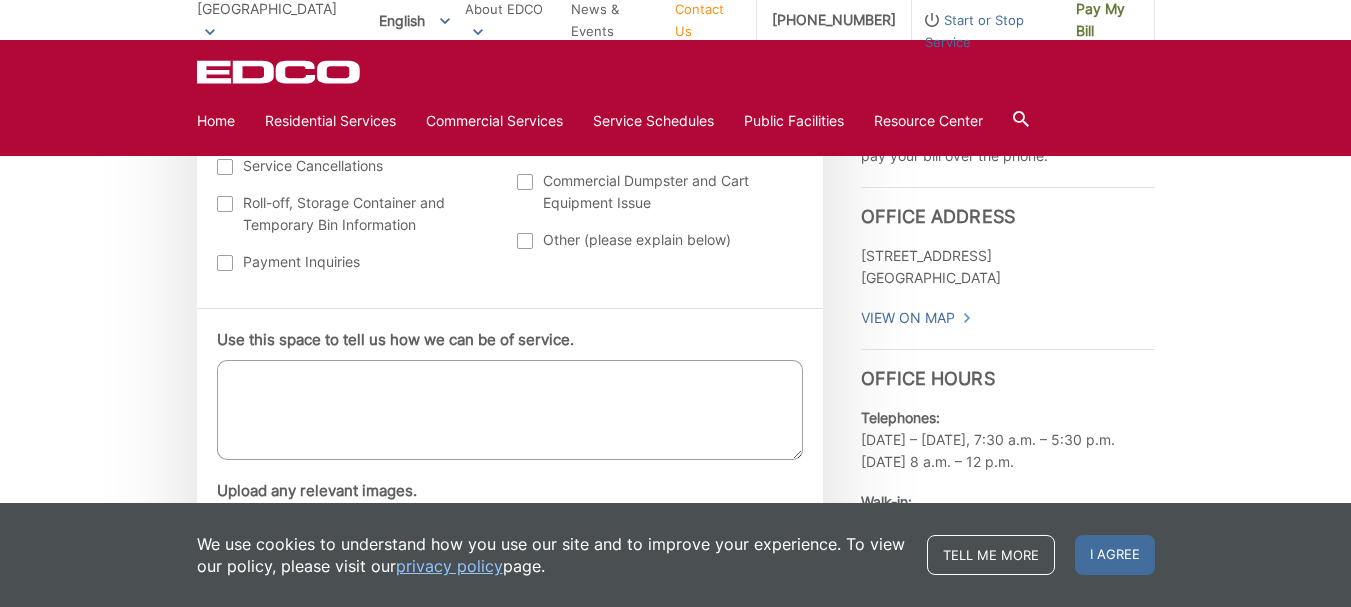 scroll, scrollTop: 1000, scrollLeft: 0, axis: vertical 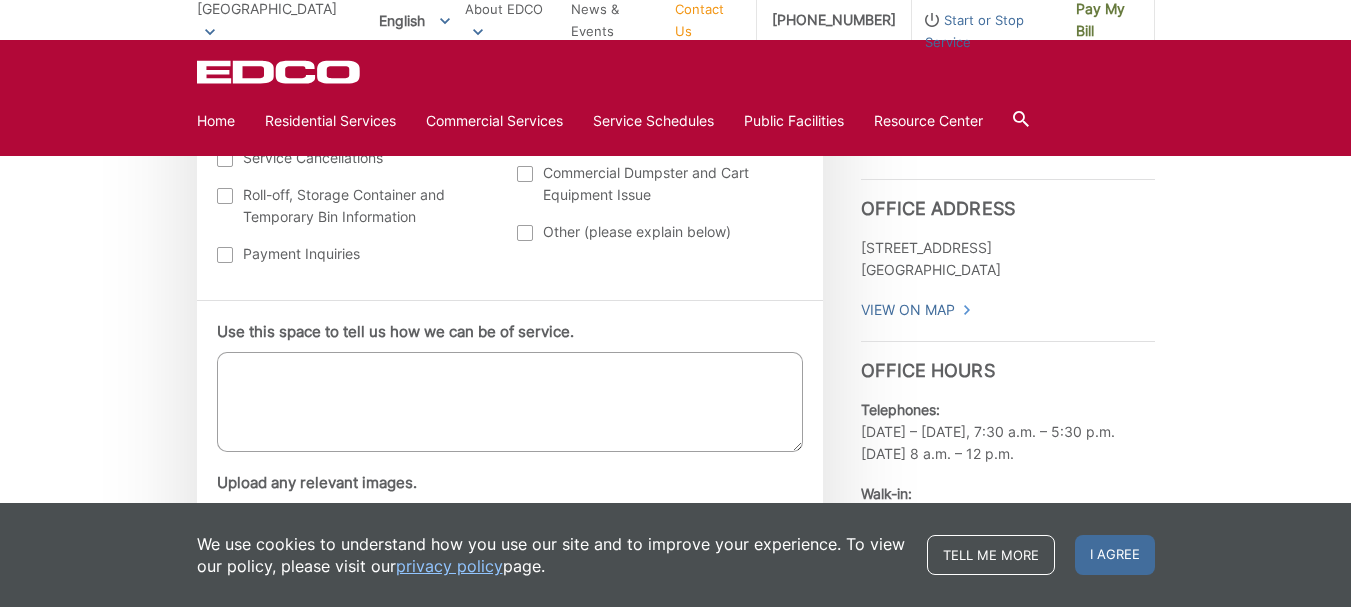 click on "Use this space to tell us how we can be of service." at bounding box center (510, 402) 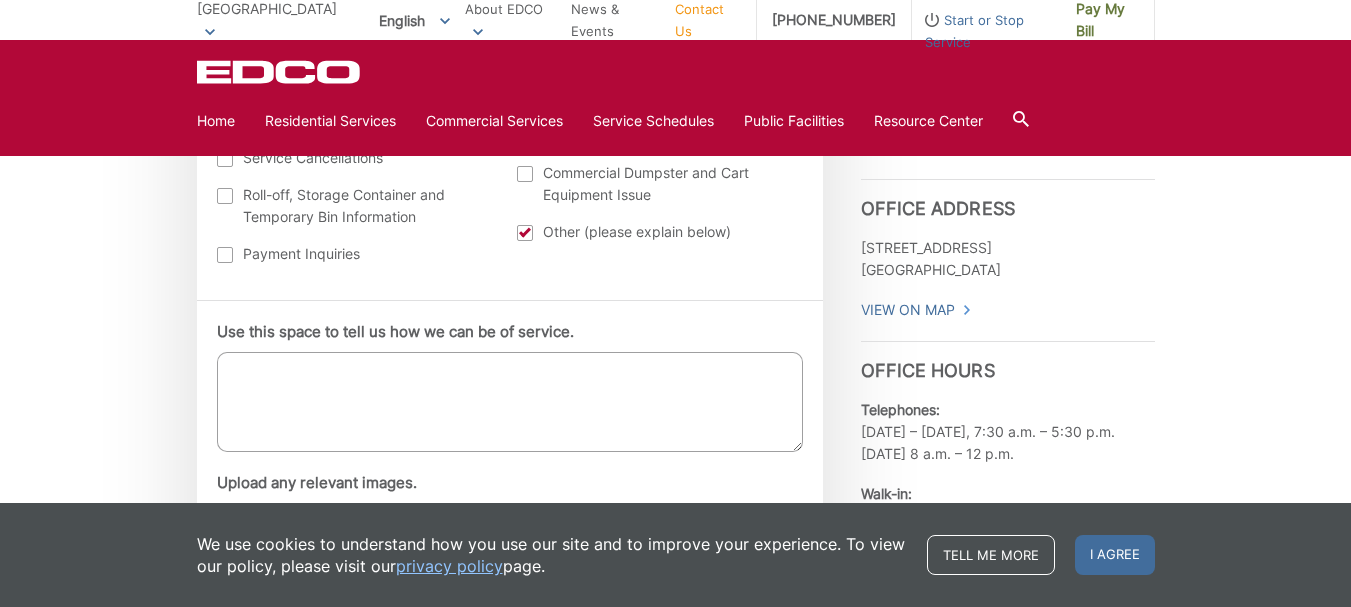 click on "Use this space to tell us how we can be of service." at bounding box center (510, 402) 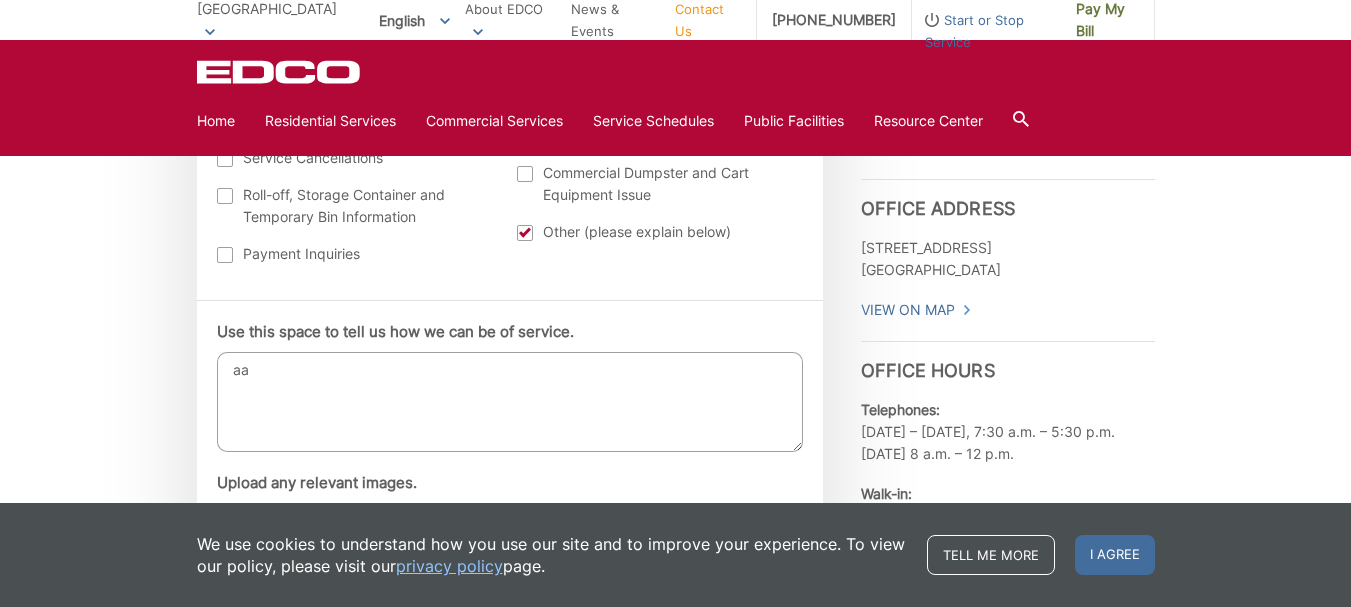 type on "a" 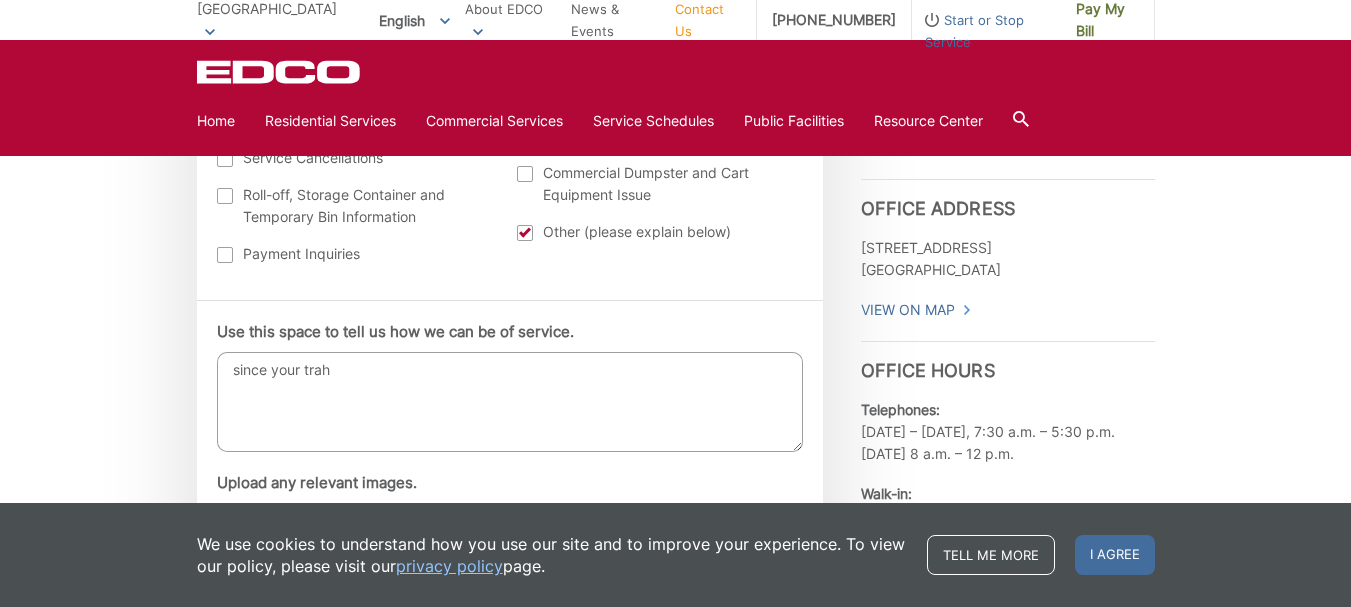 drag, startPoint x: 342, startPoint y: 368, endPoint x: 304, endPoint y: 380, distance: 39.849716 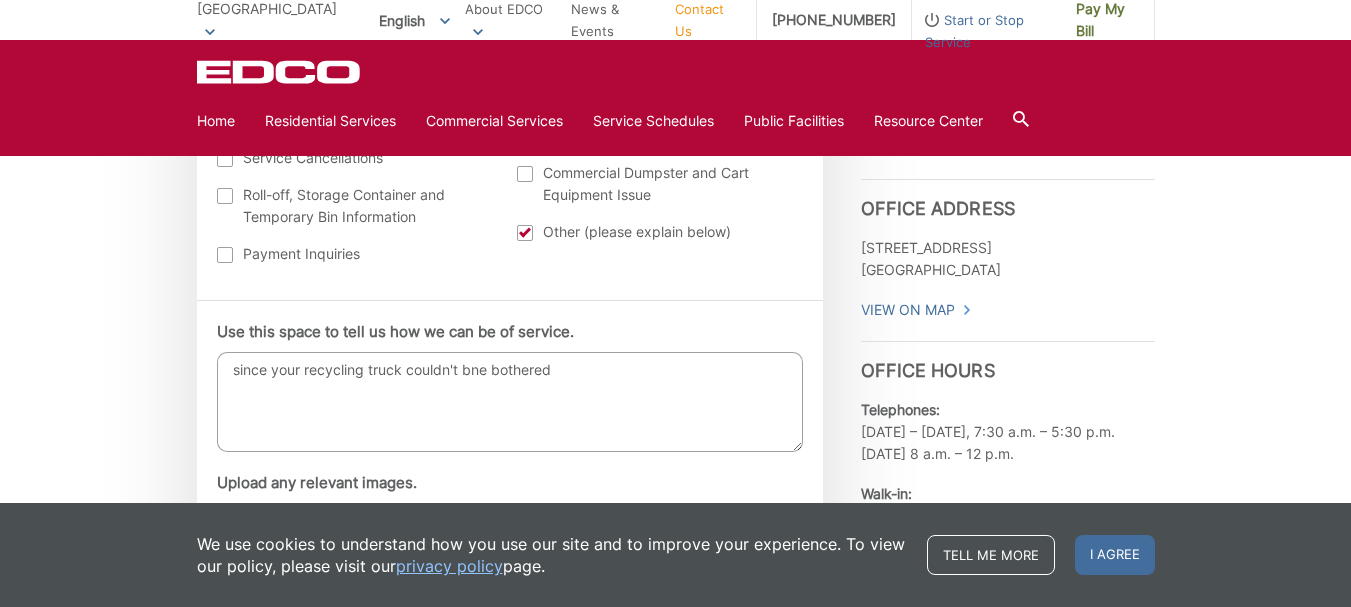 drag, startPoint x: 489, startPoint y: 366, endPoint x: 473, endPoint y: 379, distance: 20.615528 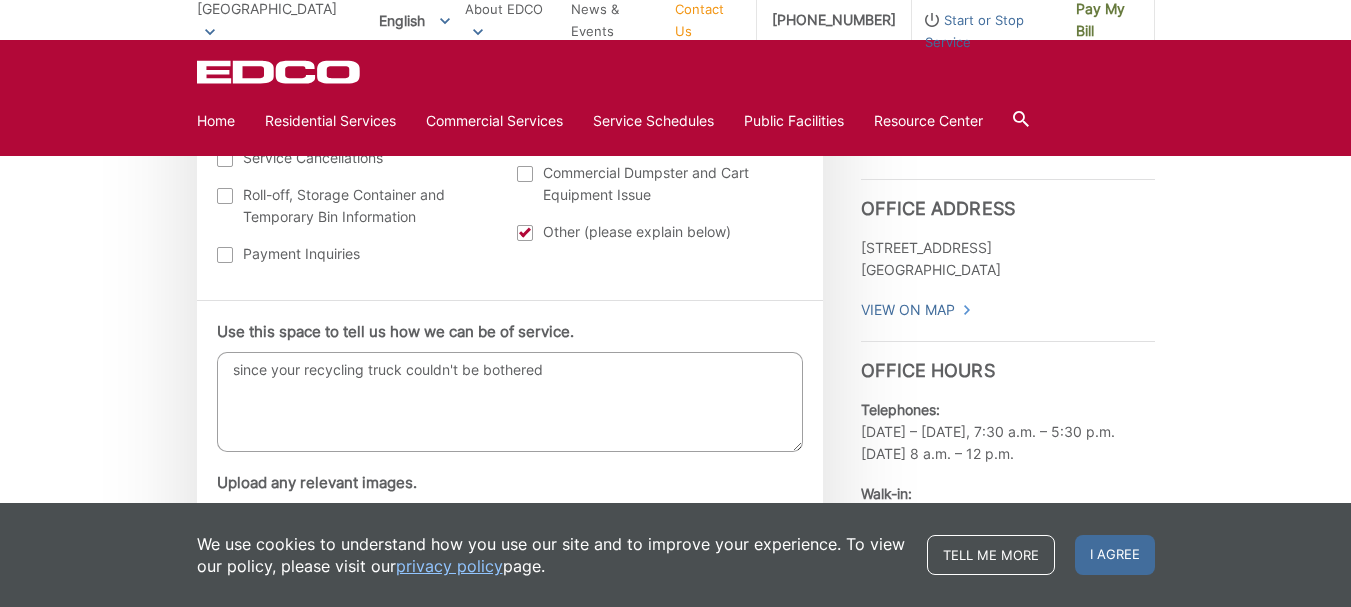 click on "since your recycling truck couldn't be bothered" at bounding box center (510, 402) 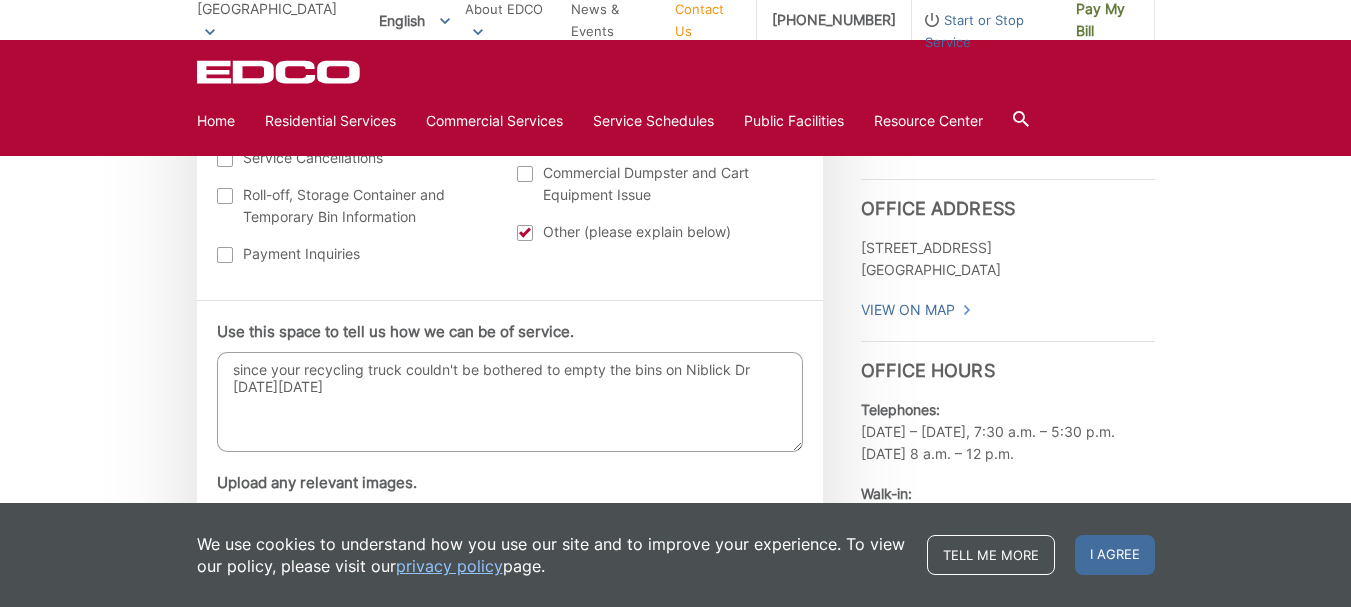 click on "since your recycling truck couldn't be bothered to empty the bins on Niblick Dr [DATE][DATE]" at bounding box center (510, 402) 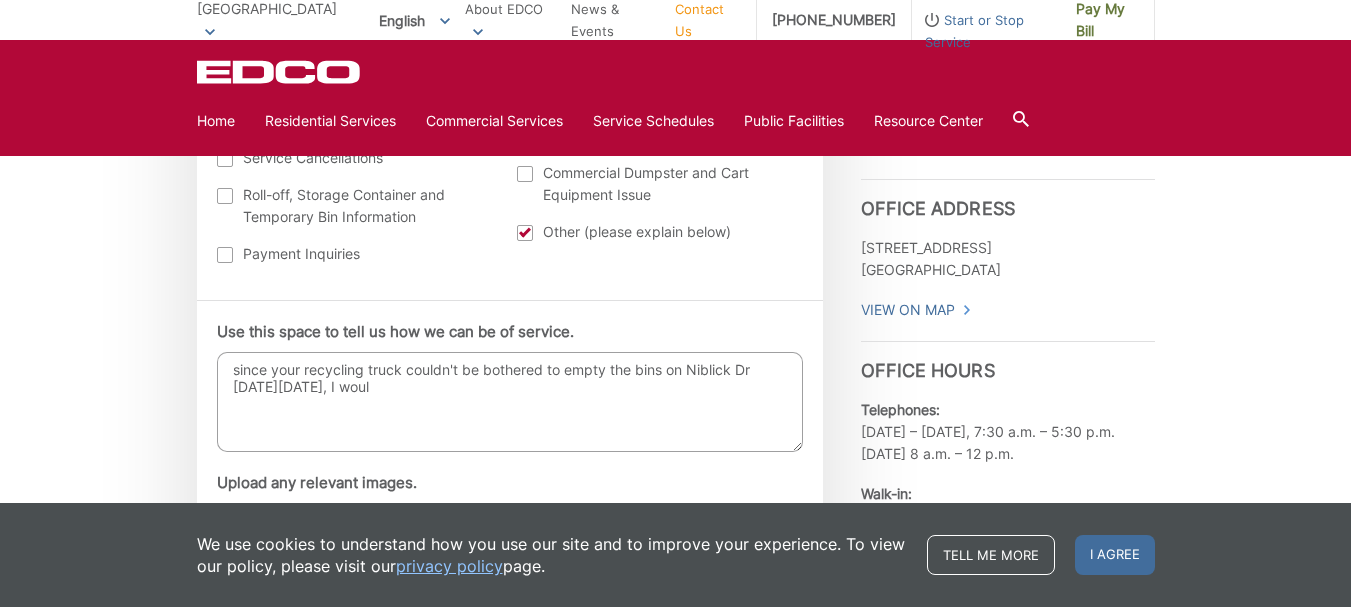 drag, startPoint x: 386, startPoint y: 386, endPoint x: 352, endPoint y: 399, distance: 36.40055 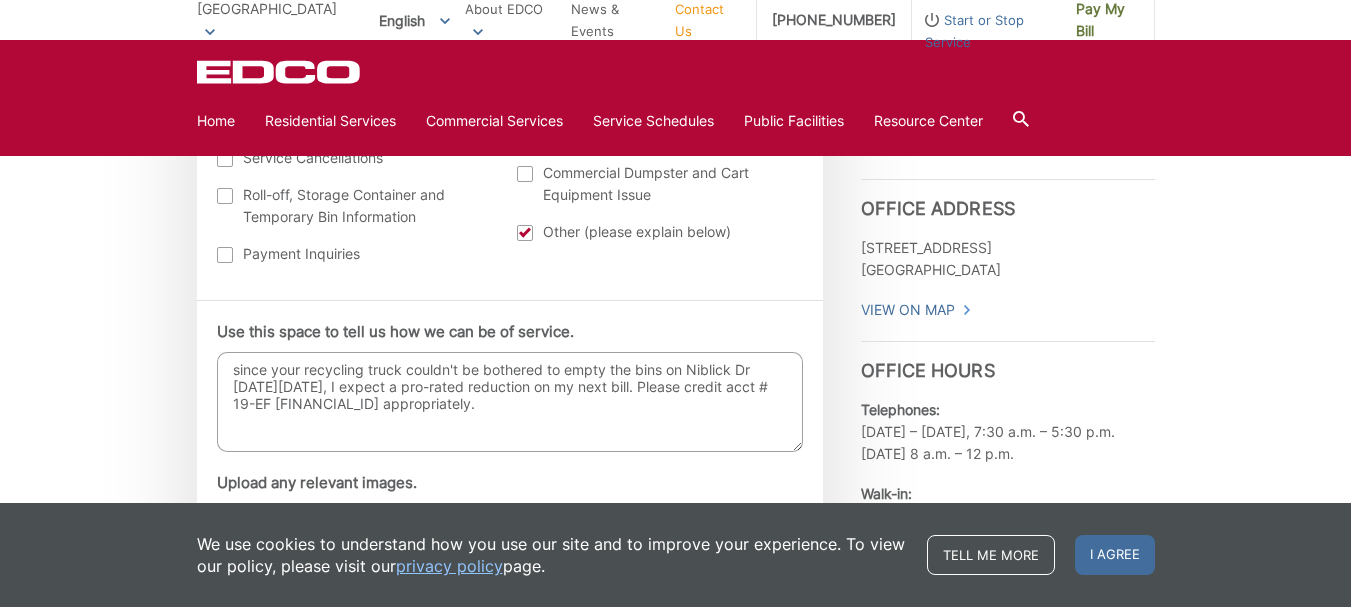 click on "since your recycling truck couldn't be bothered to empty the bins on Niblick Dr [DATE][DATE], I expect a pro-rated reduction on my next bill. Please credit acct # 19-EF [FINANCIAL_ID] appropriately." at bounding box center [510, 402] 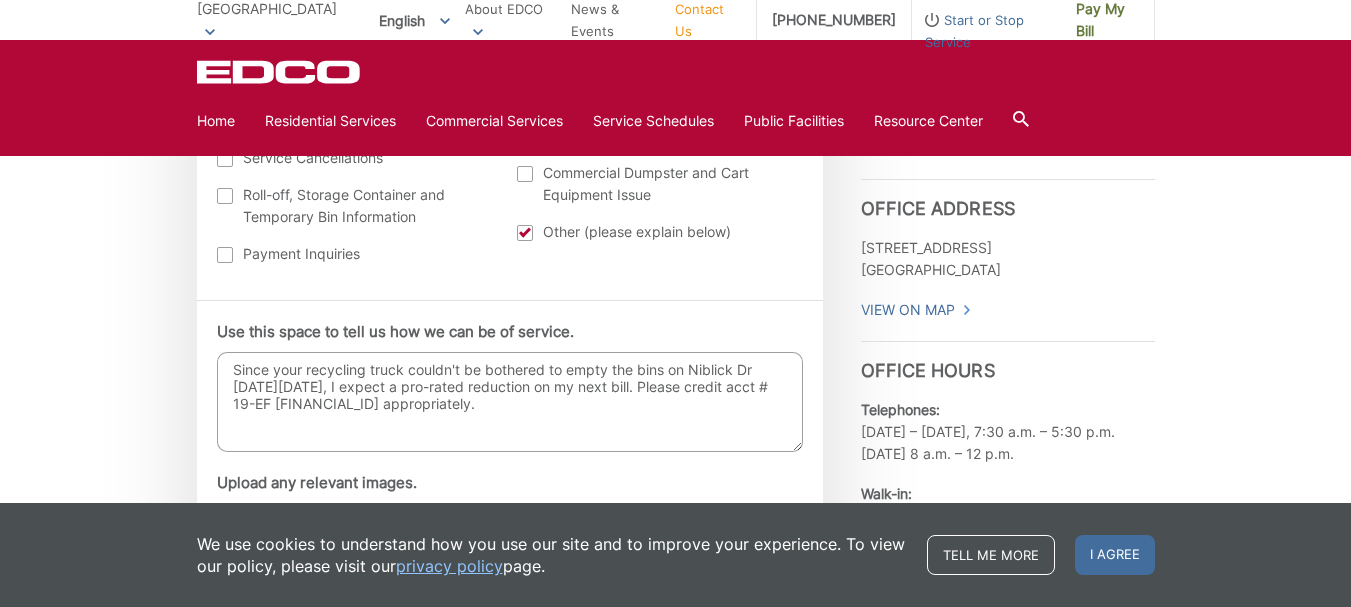 click on "Since your recycling truck couldn't be bothered to empty the bins on Niblick Dr [DATE][DATE], I expect a pro-rated reduction on my next bill. Please credit acct # 19-EF [FINANCIAL_ID] appropriately." at bounding box center (510, 402) 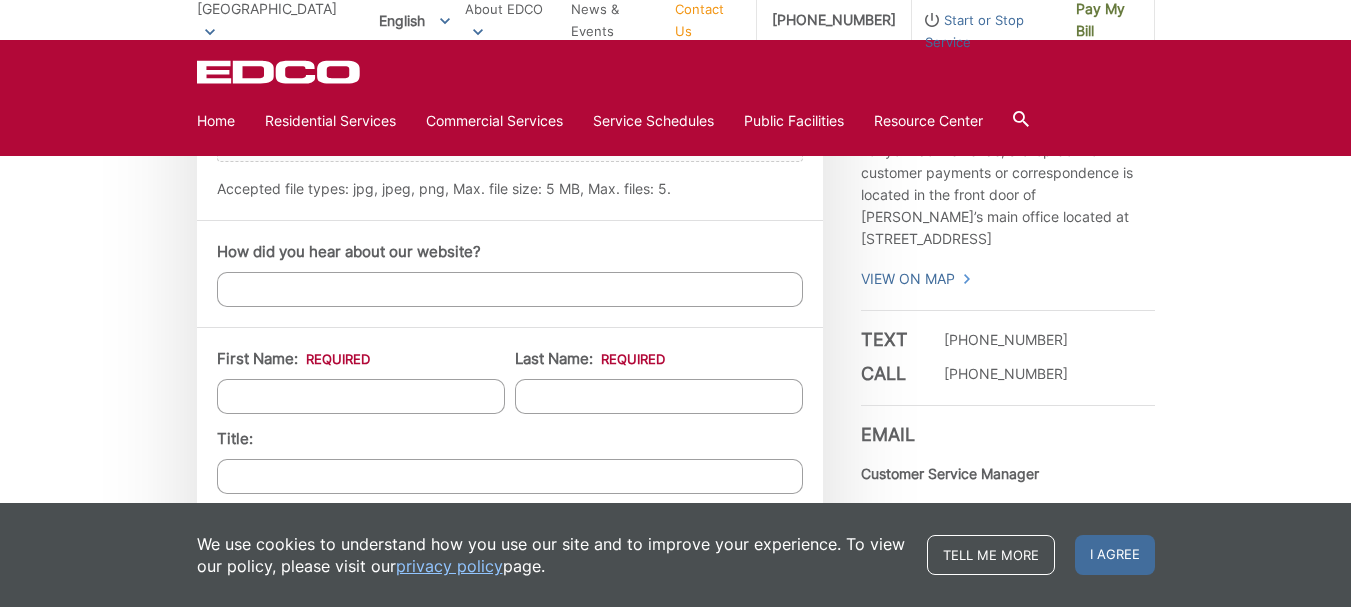 scroll, scrollTop: 1500, scrollLeft: 0, axis: vertical 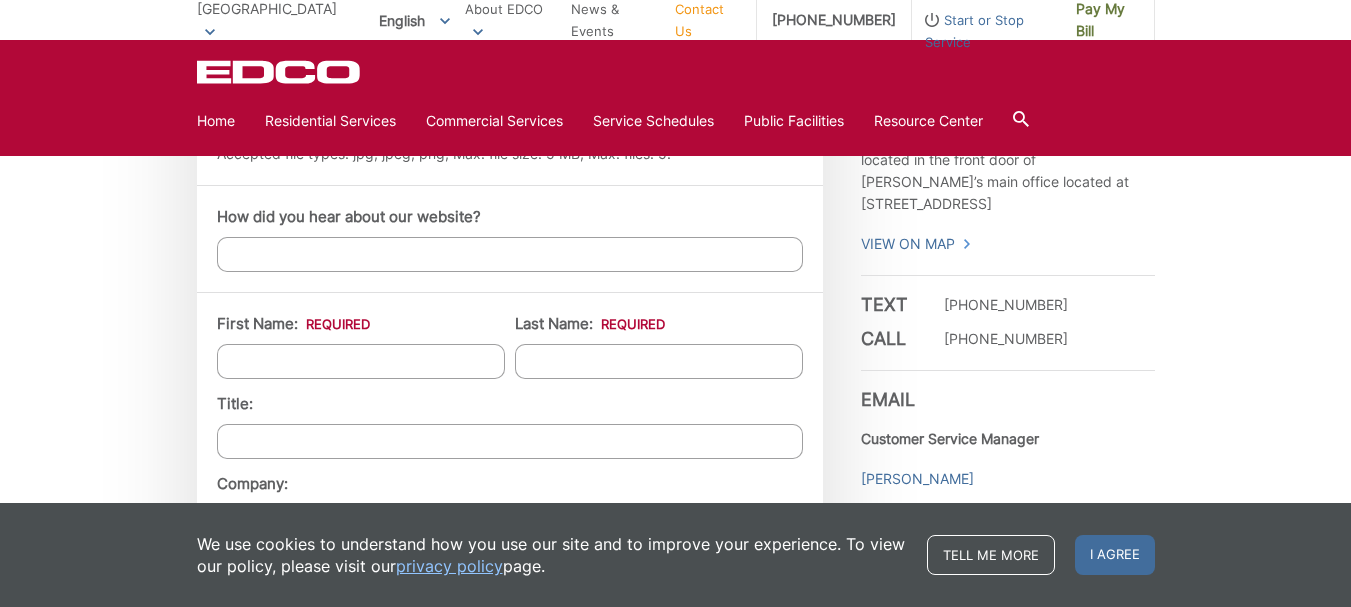 type on "Since your recycling truck couldn't be bothered to empty the blue bins on Niblick Dr [DATE][DATE], I expect a pro-rated reduction on my next bill. Please credit acct # 19-EF [FINANCIAL_ID] appropriately." 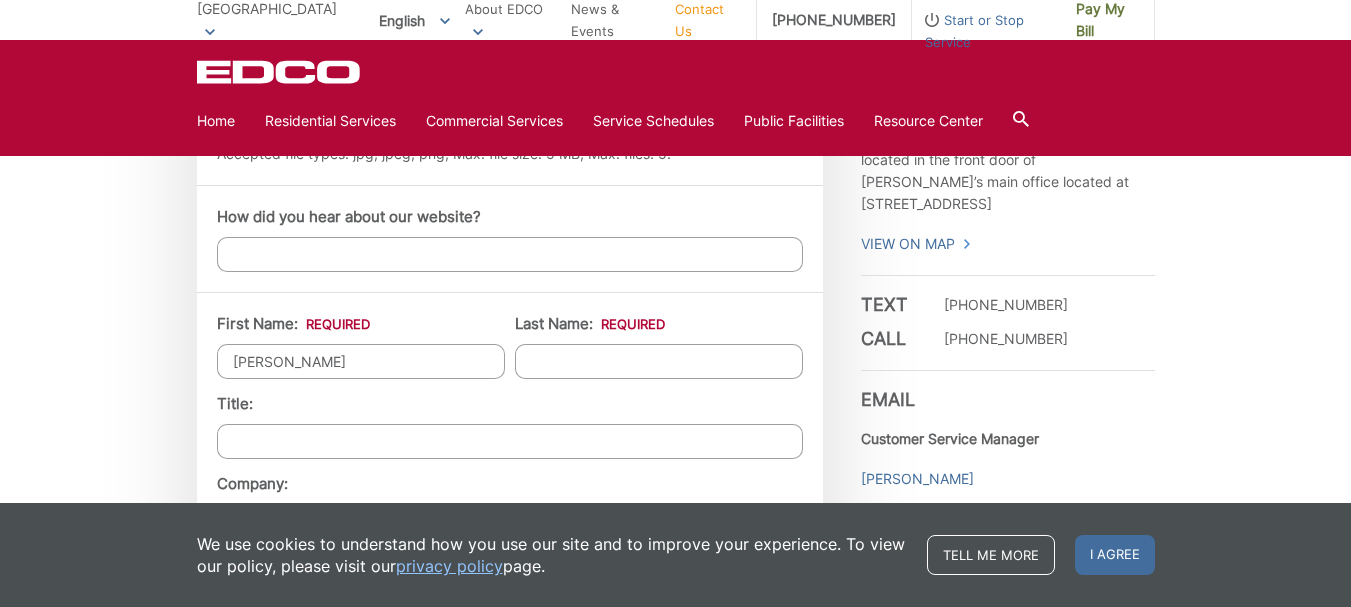 type on "[PERSON_NAME]" 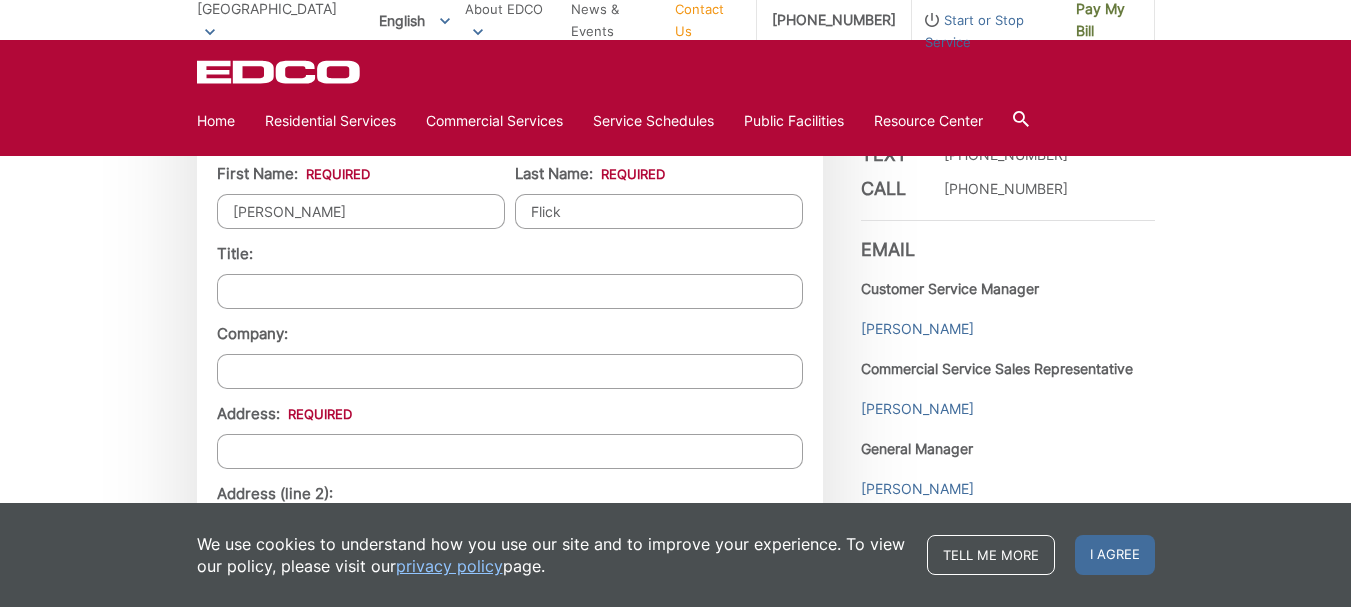 scroll, scrollTop: 1700, scrollLeft: 0, axis: vertical 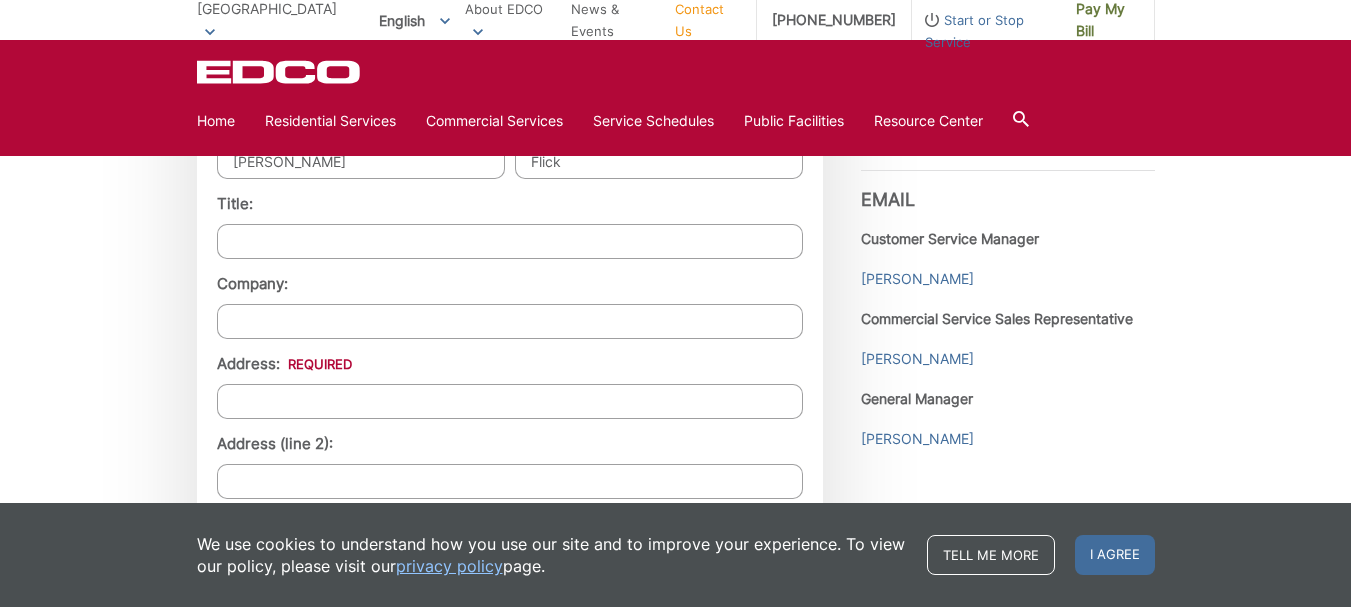 type on "Flick" 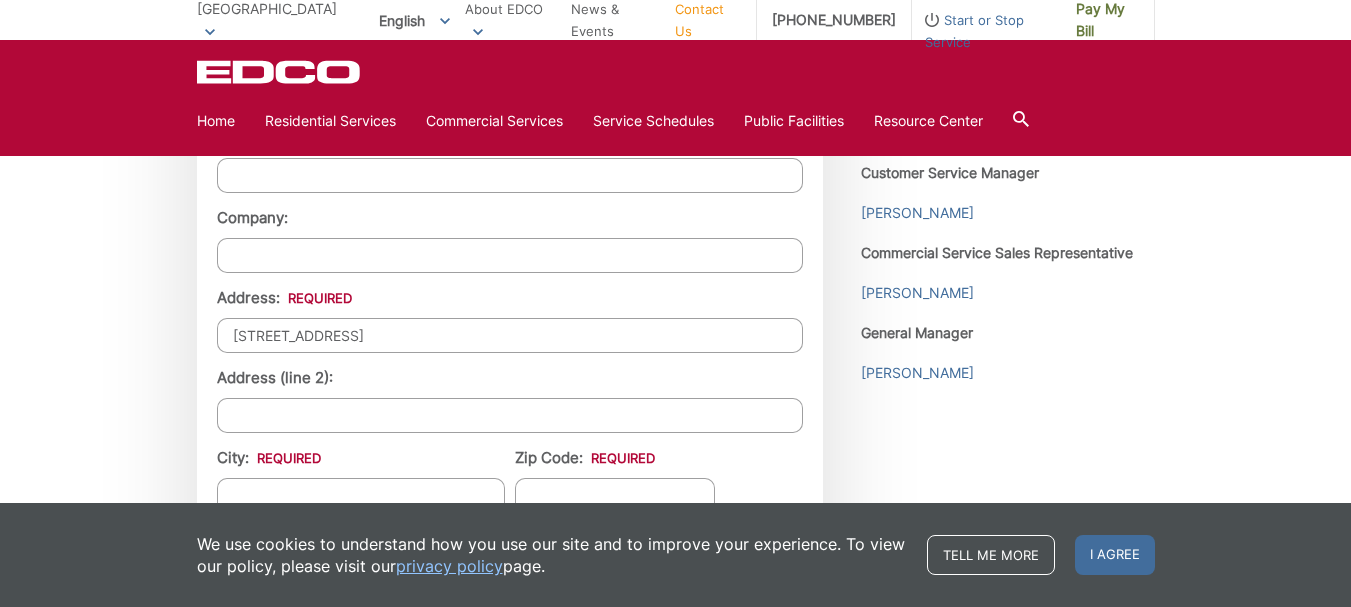 scroll, scrollTop: 1800, scrollLeft: 0, axis: vertical 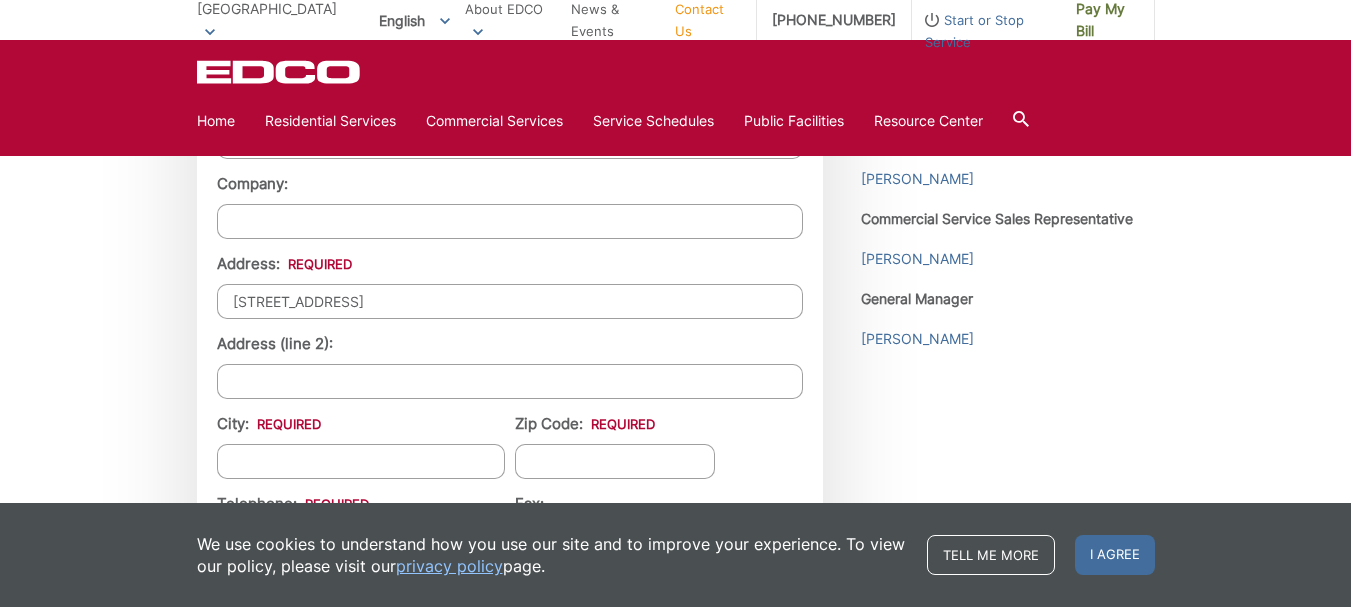 type on "[STREET_ADDRESS]" 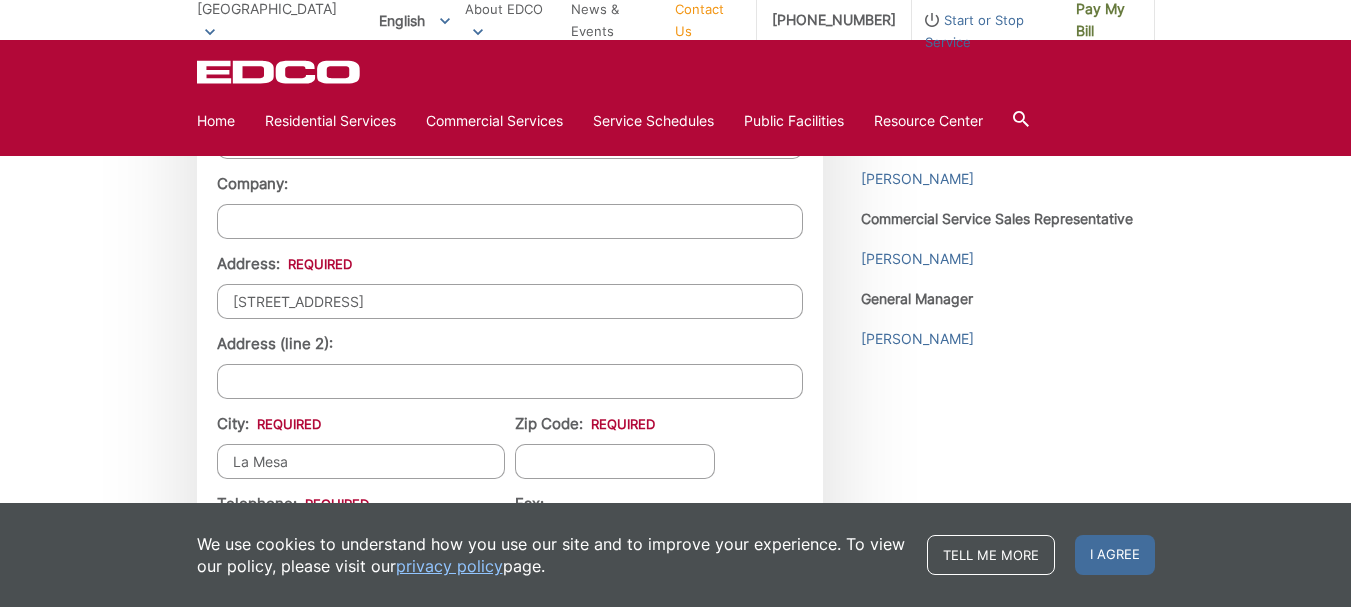 type on "La Mesa" 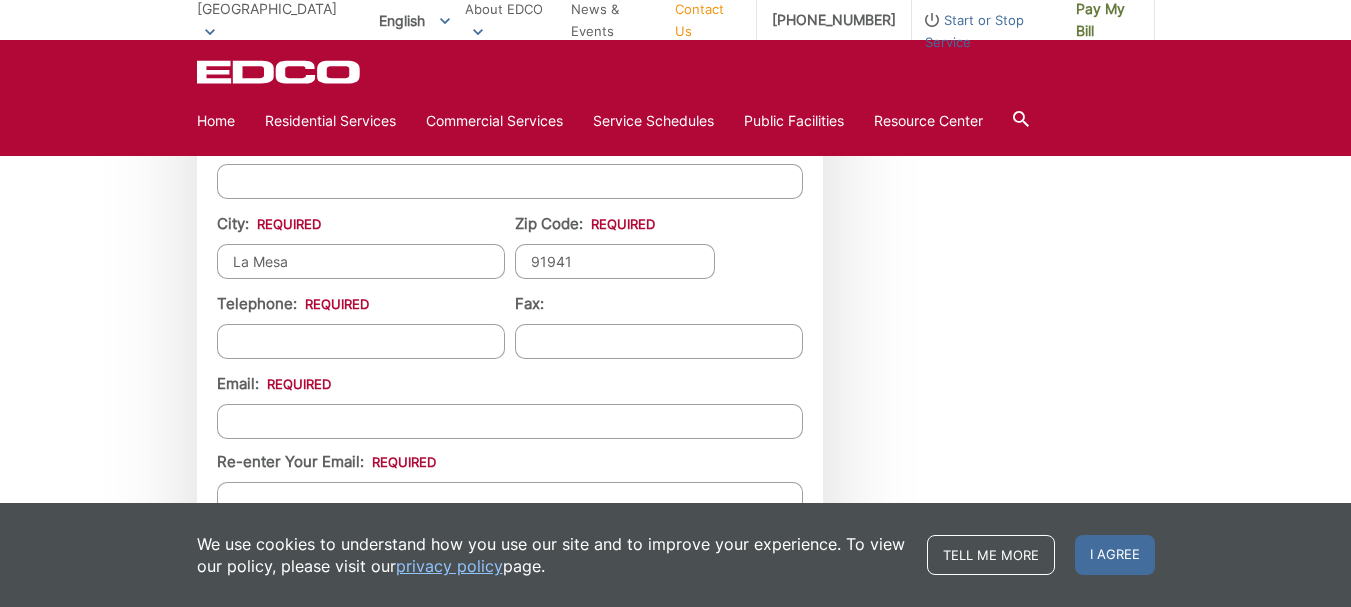 scroll, scrollTop: 2100, scrollLeft: 0, axis: vertical 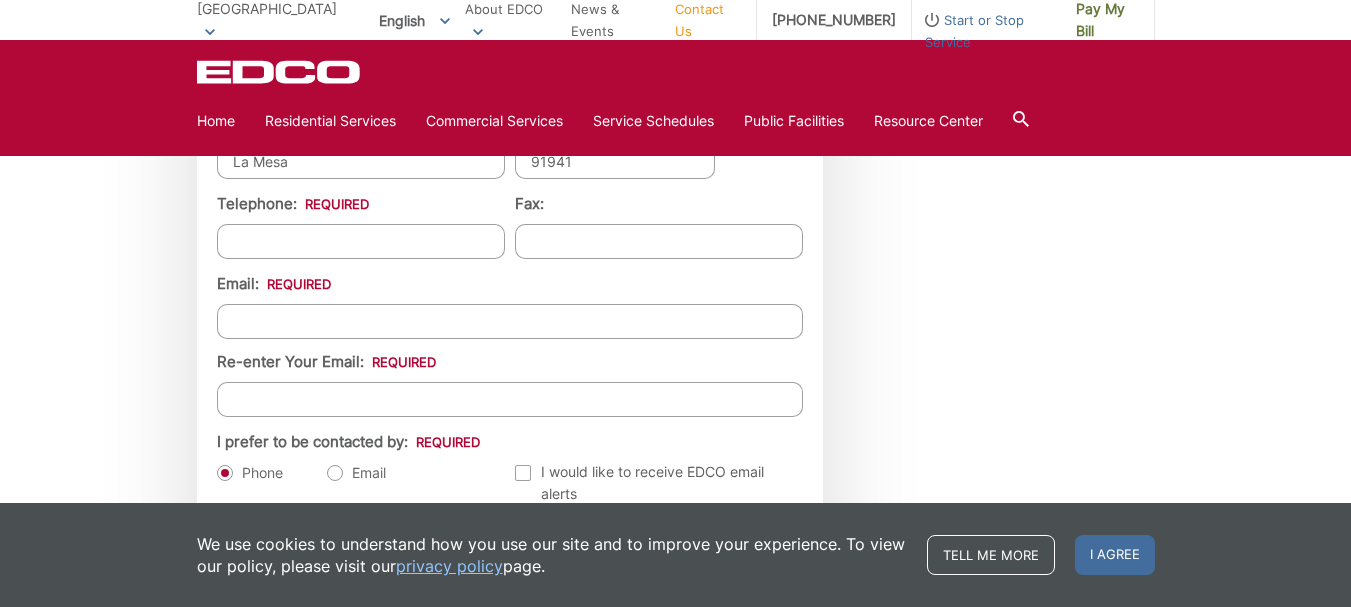 type on "91941" 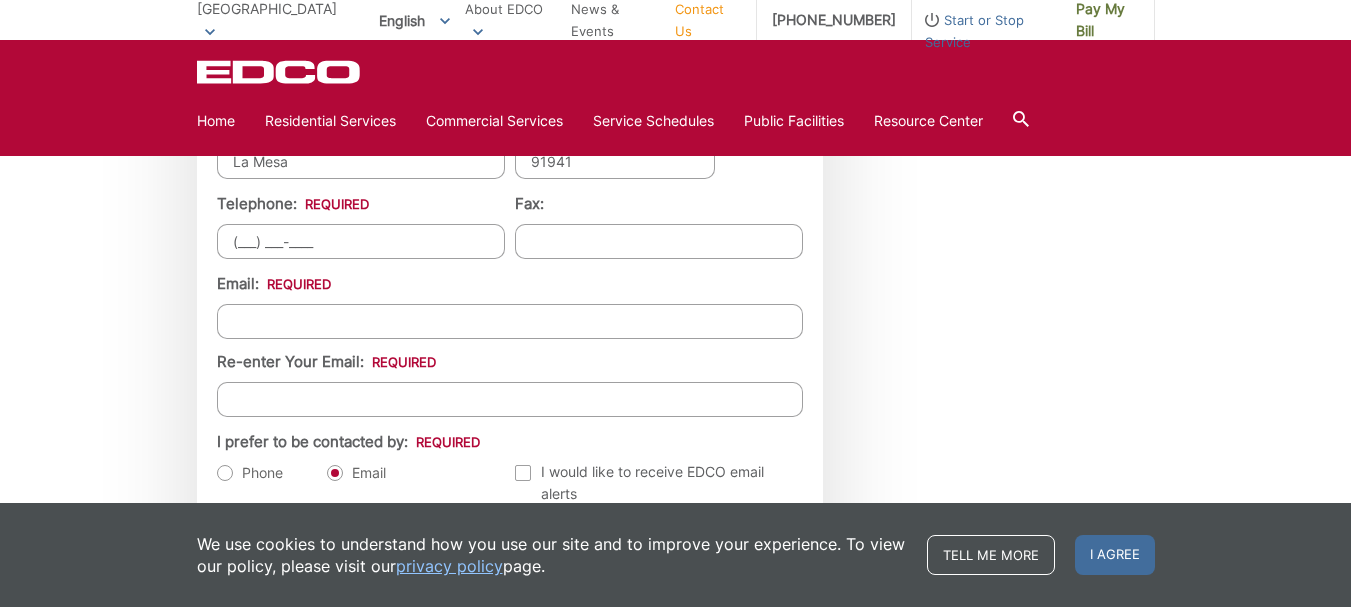 click on "(___) ___-____" at bounding box center (361, 241) 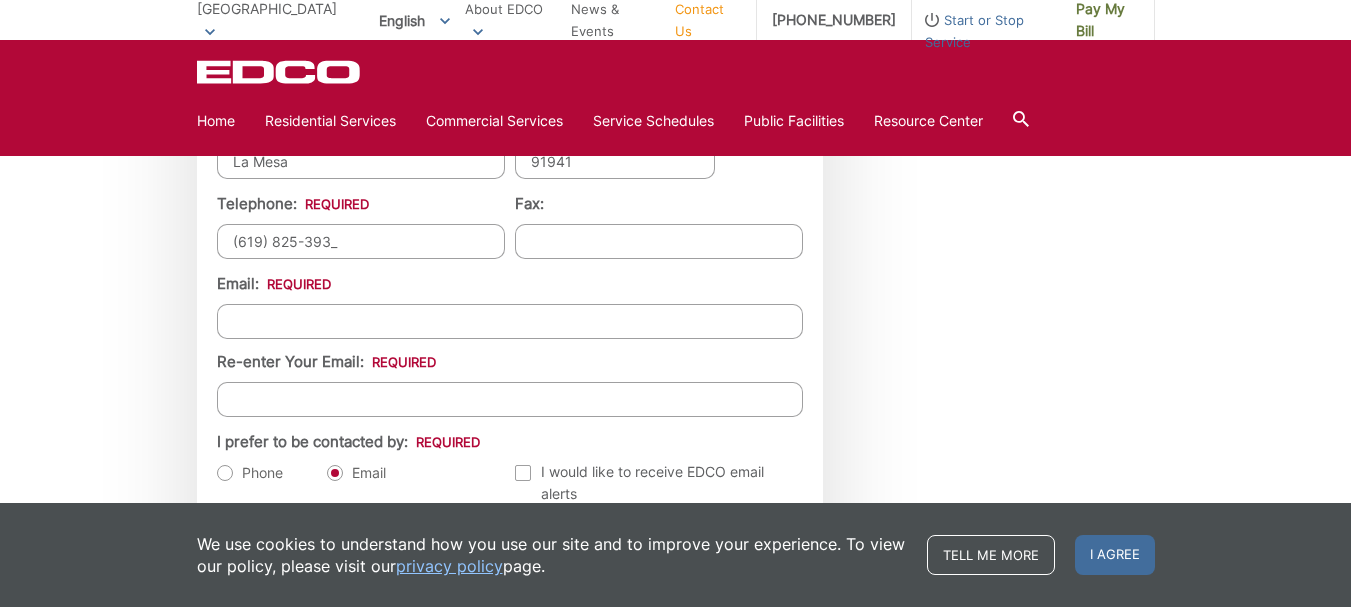 type on "[PHONE_NUMBER]" 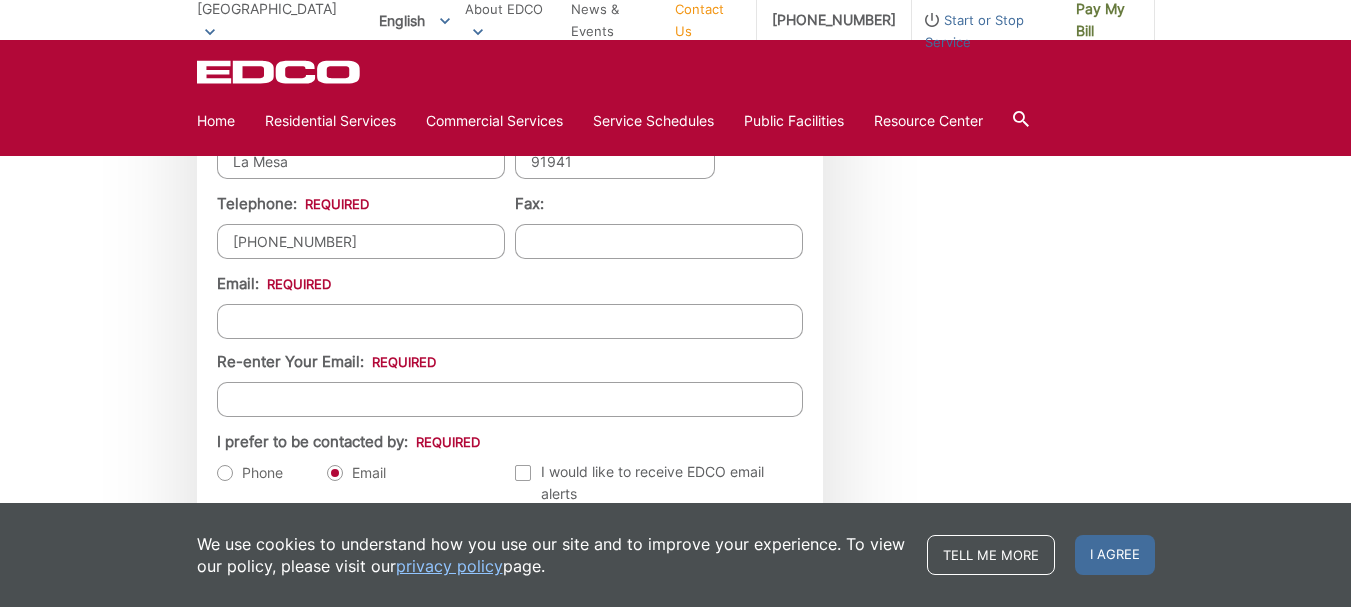 click on "Email *" at bounding box center (510, 321) 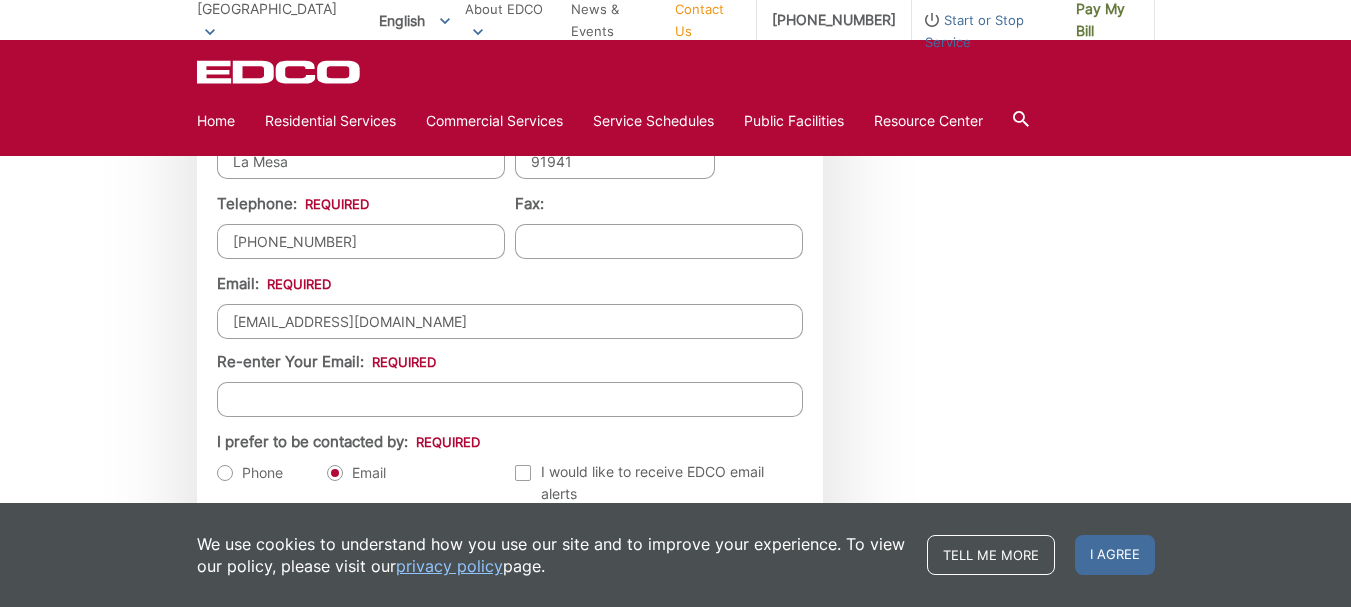 type on "[EMAIL_ADDRESS][DOMAIN_NAME]" 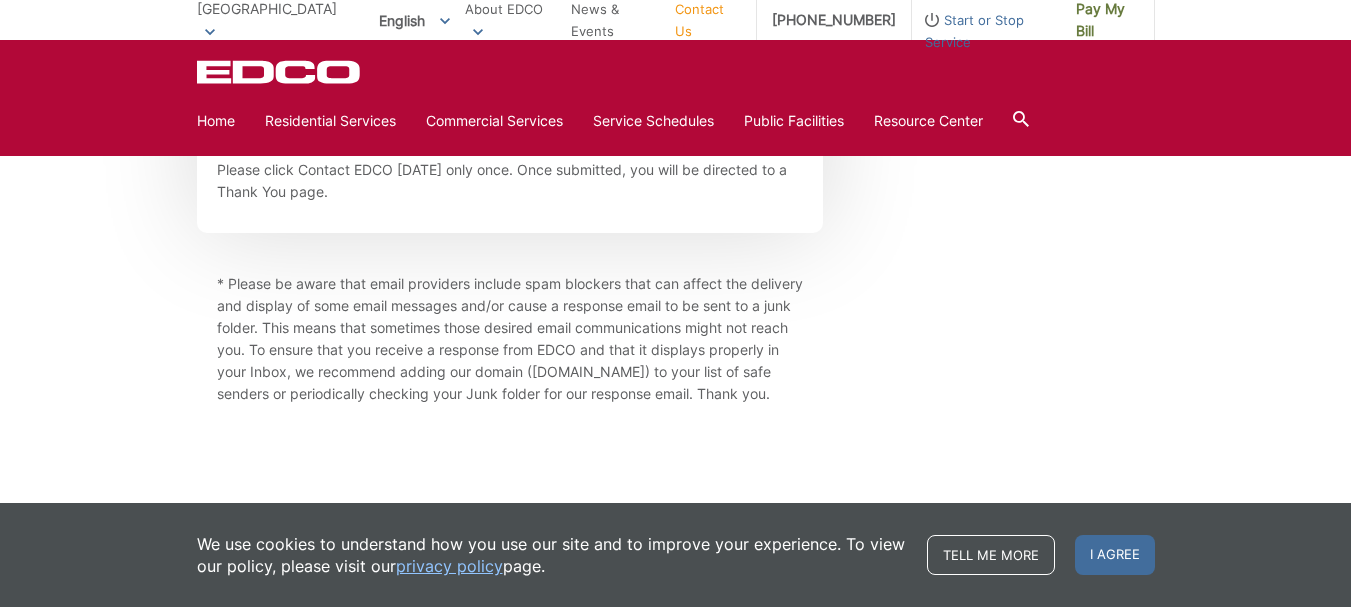 scroll, scrollTop: 2475, scrollLeft: 0, axis: vertical 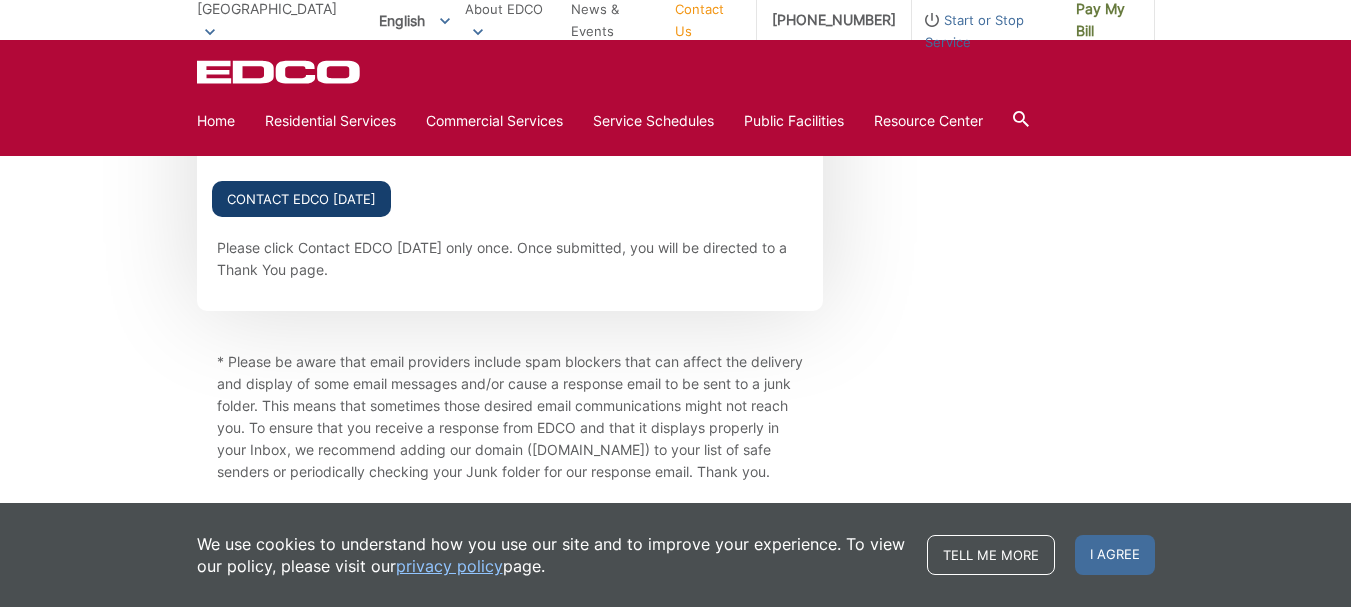 type on "[EMAIL_ADDRESS][DOMAIN_NAME]" 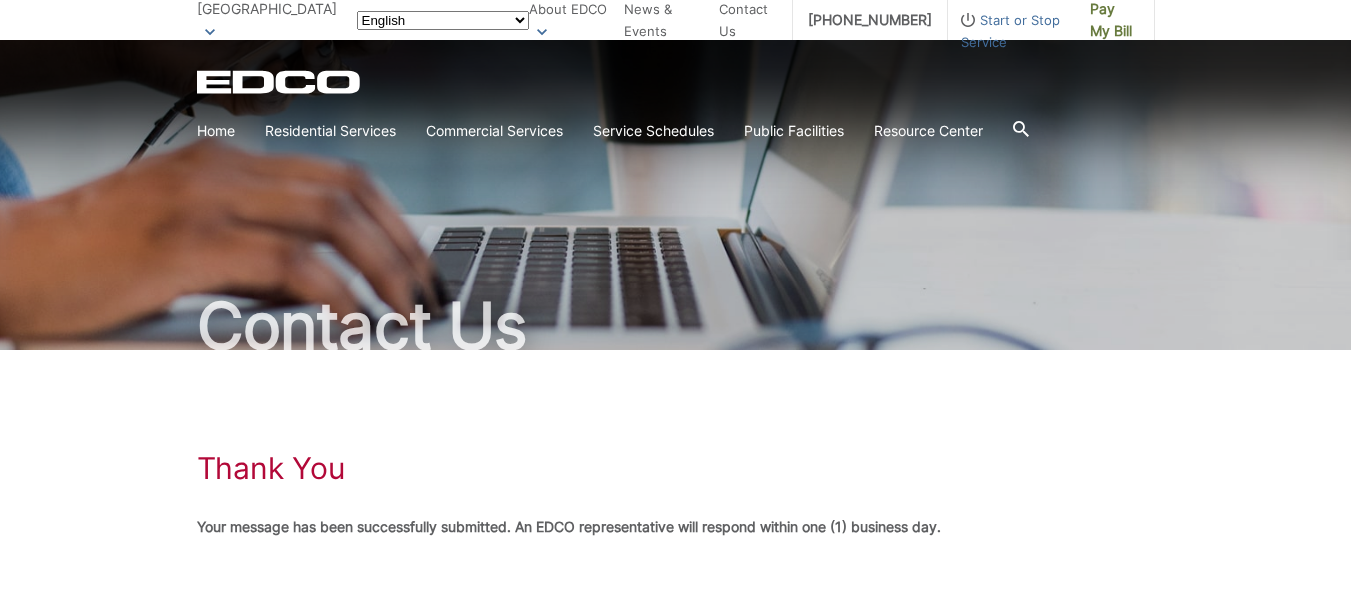 scroll, scrollTop: 0, scrollLeft: 0, axis: both 